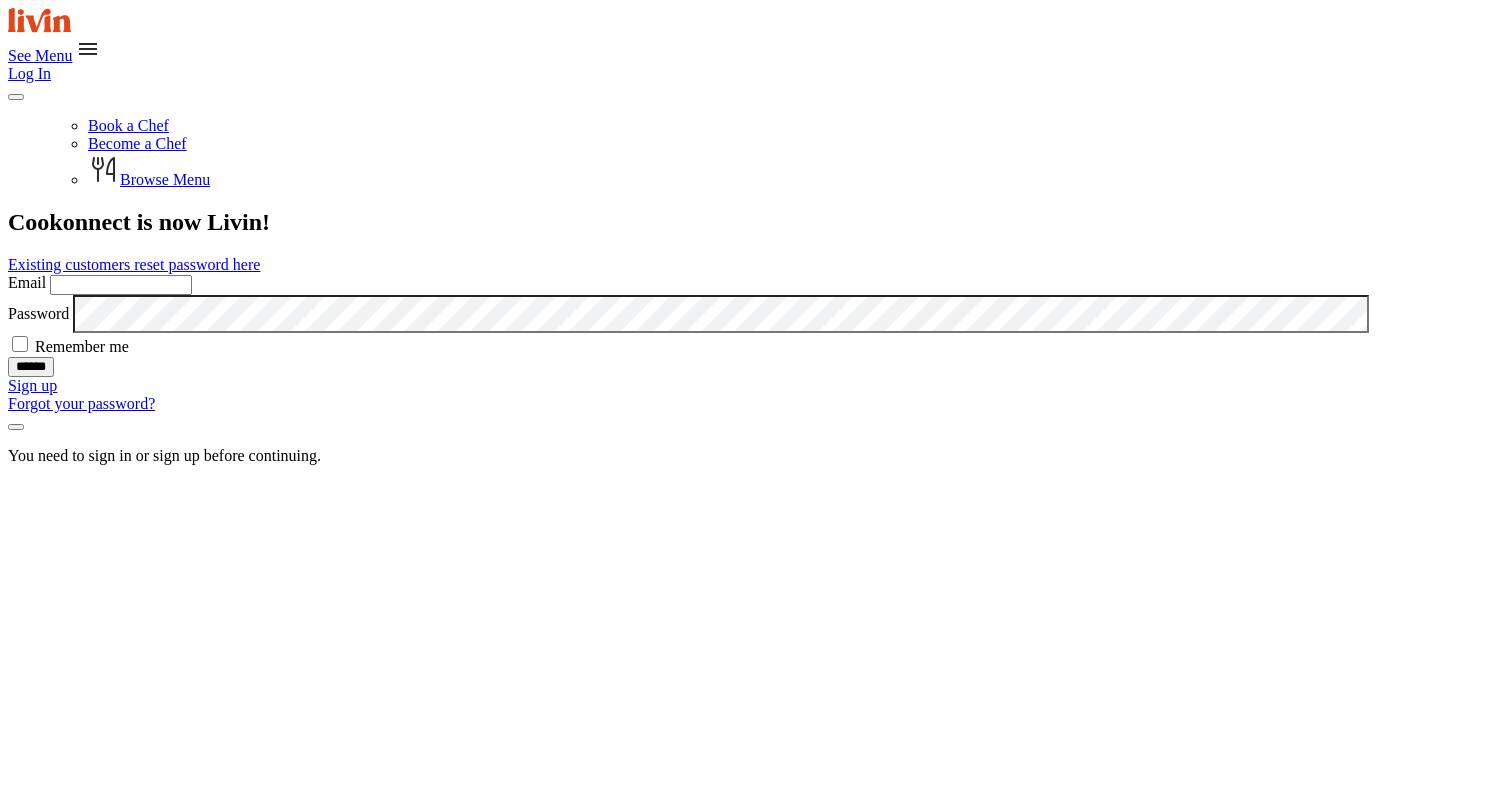scroll, scrollTop: 0, scrollLeft: 0, axis: both 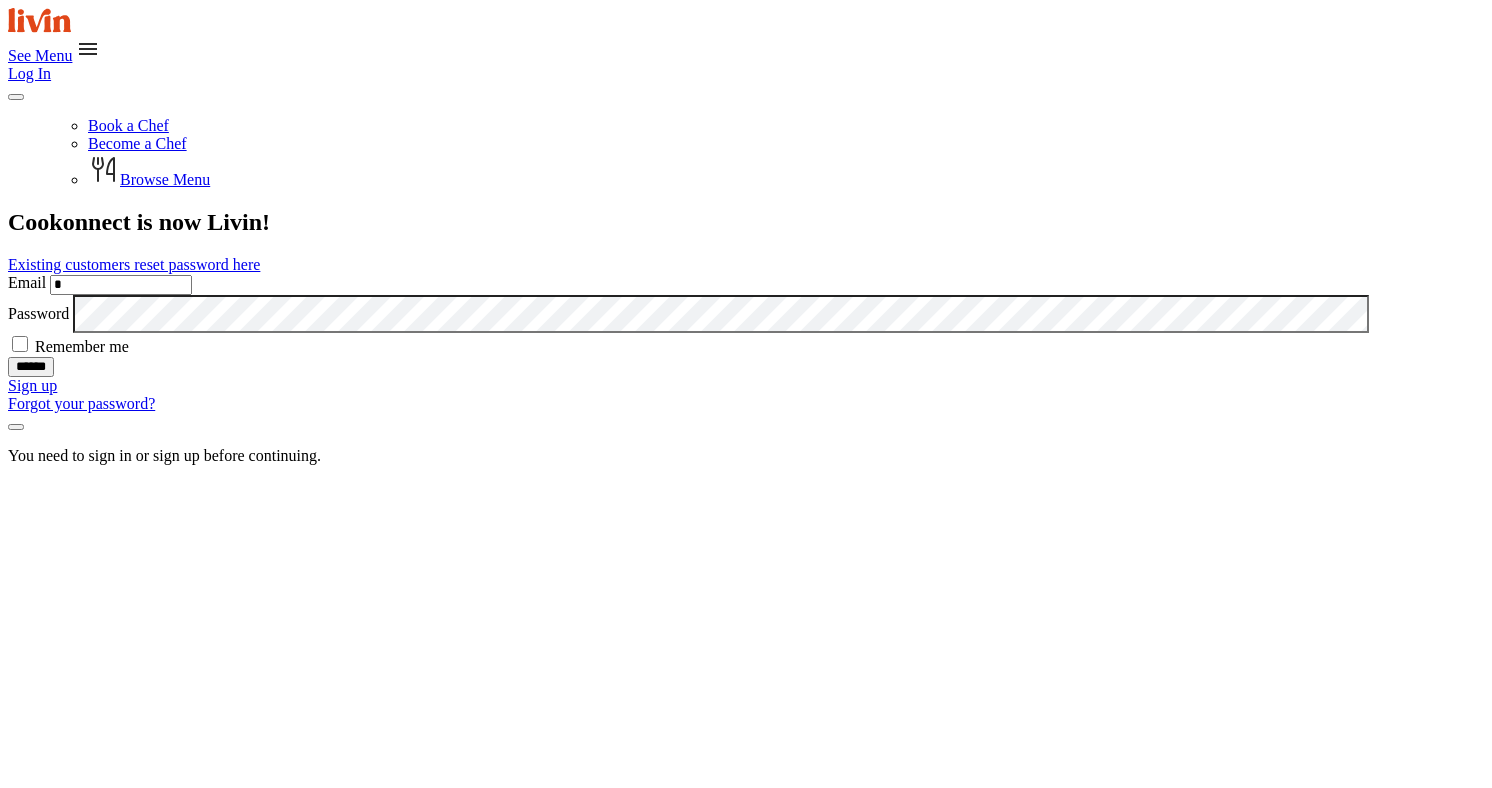 type on "**********" 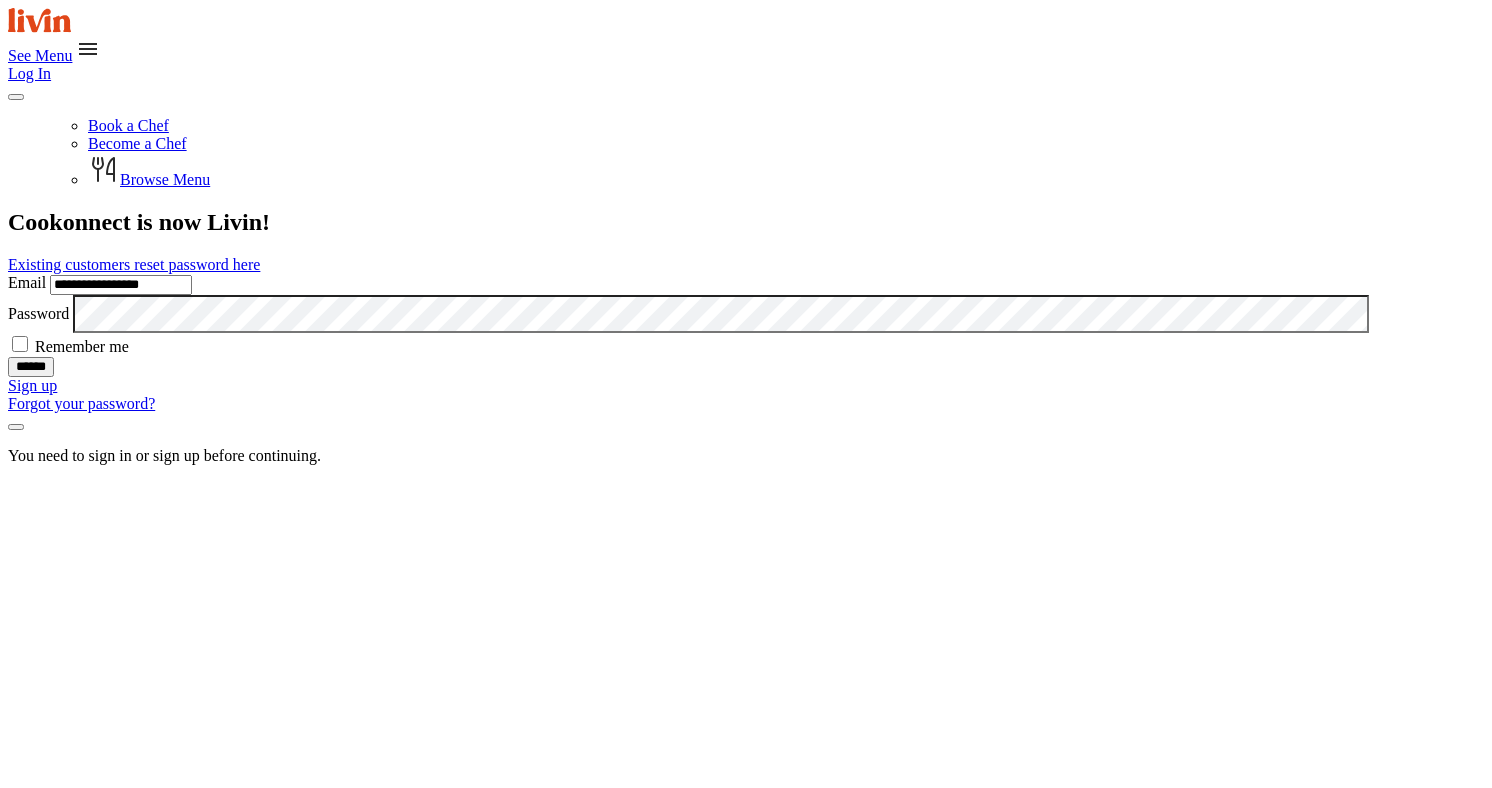 click on "******" at bounding box center (31, 367) 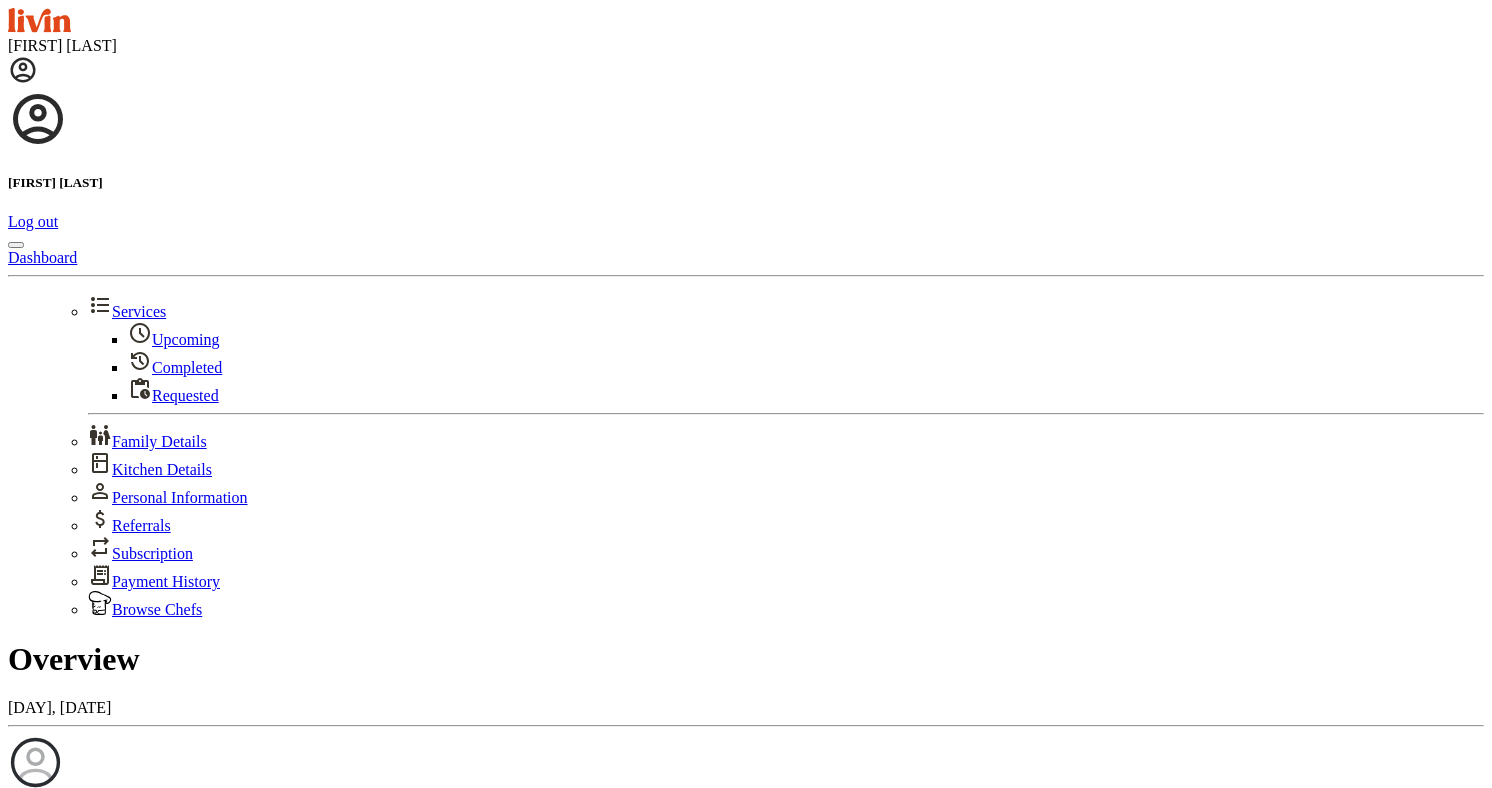 click on "Details" at bounding box center (30, 1171) 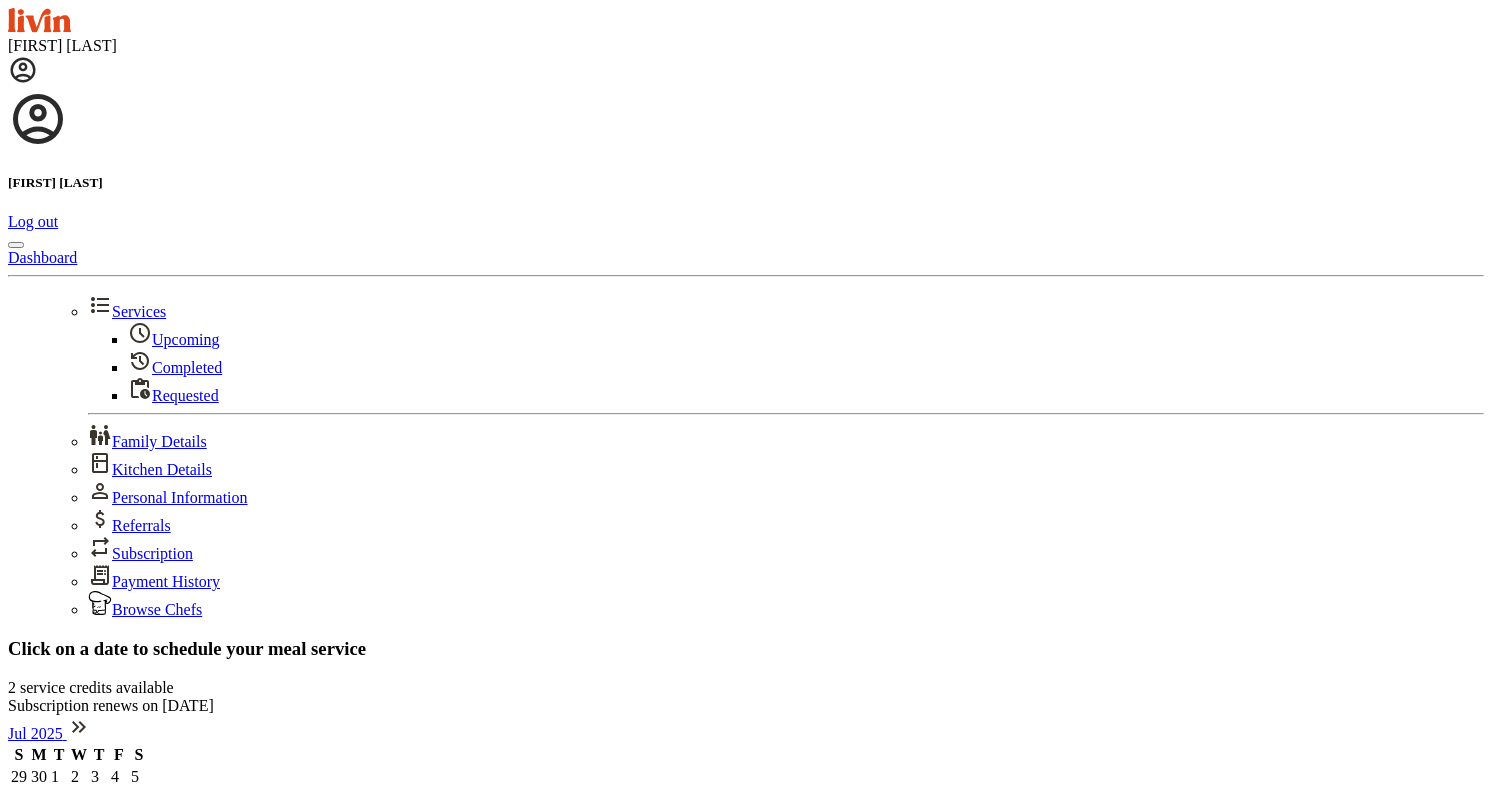 click on "10" at bounding box center [99, 803] 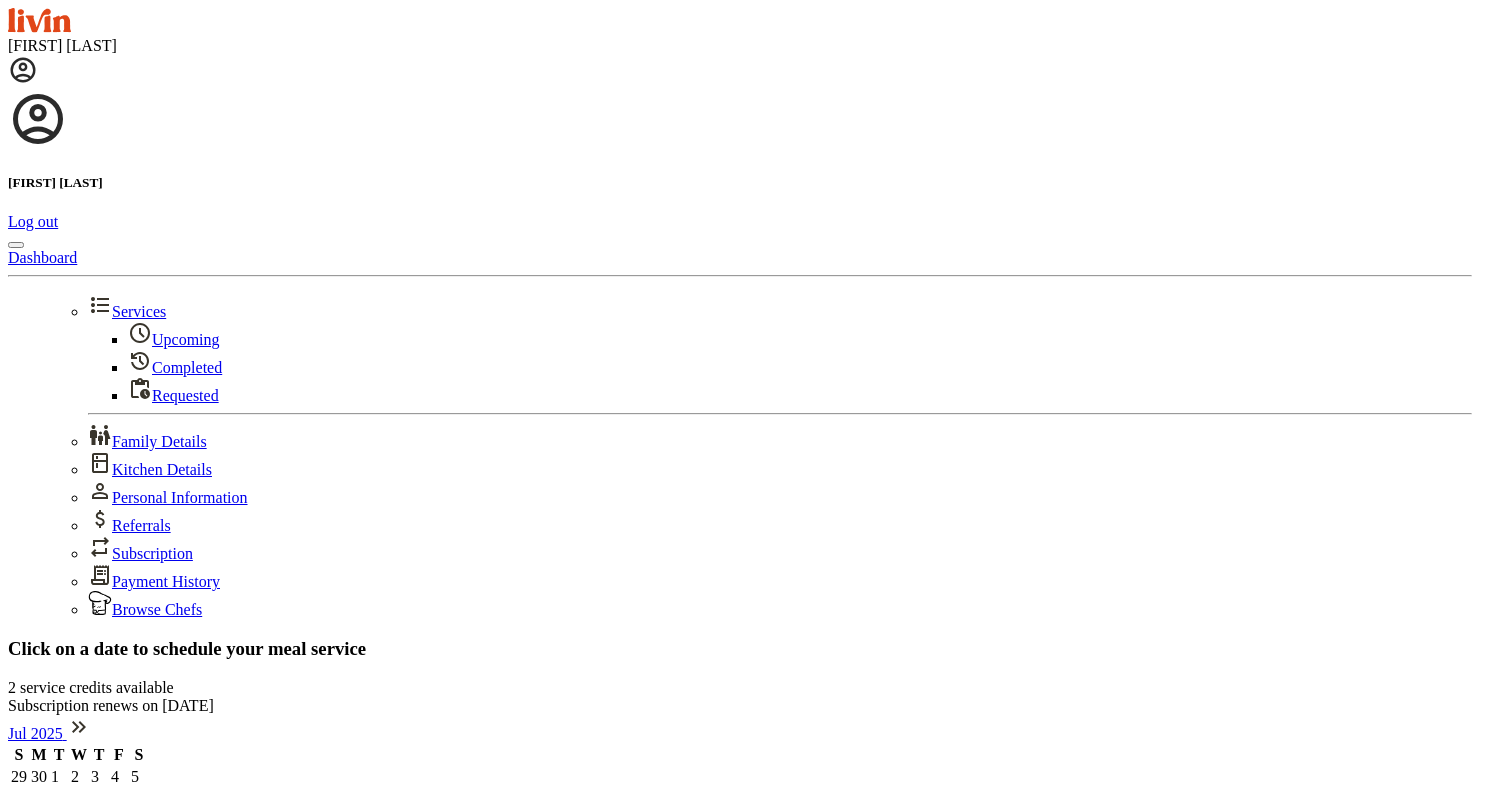 click on "*******
*******
*******
*******
*******
*******
********
********
********
********
********
********
*******
*******
*******
*******
*******
*******
*******
*******
*******
*******
*******
*******
*******
*******
*******
*******
*******
*******
********" at bounding box center (738, 1256) 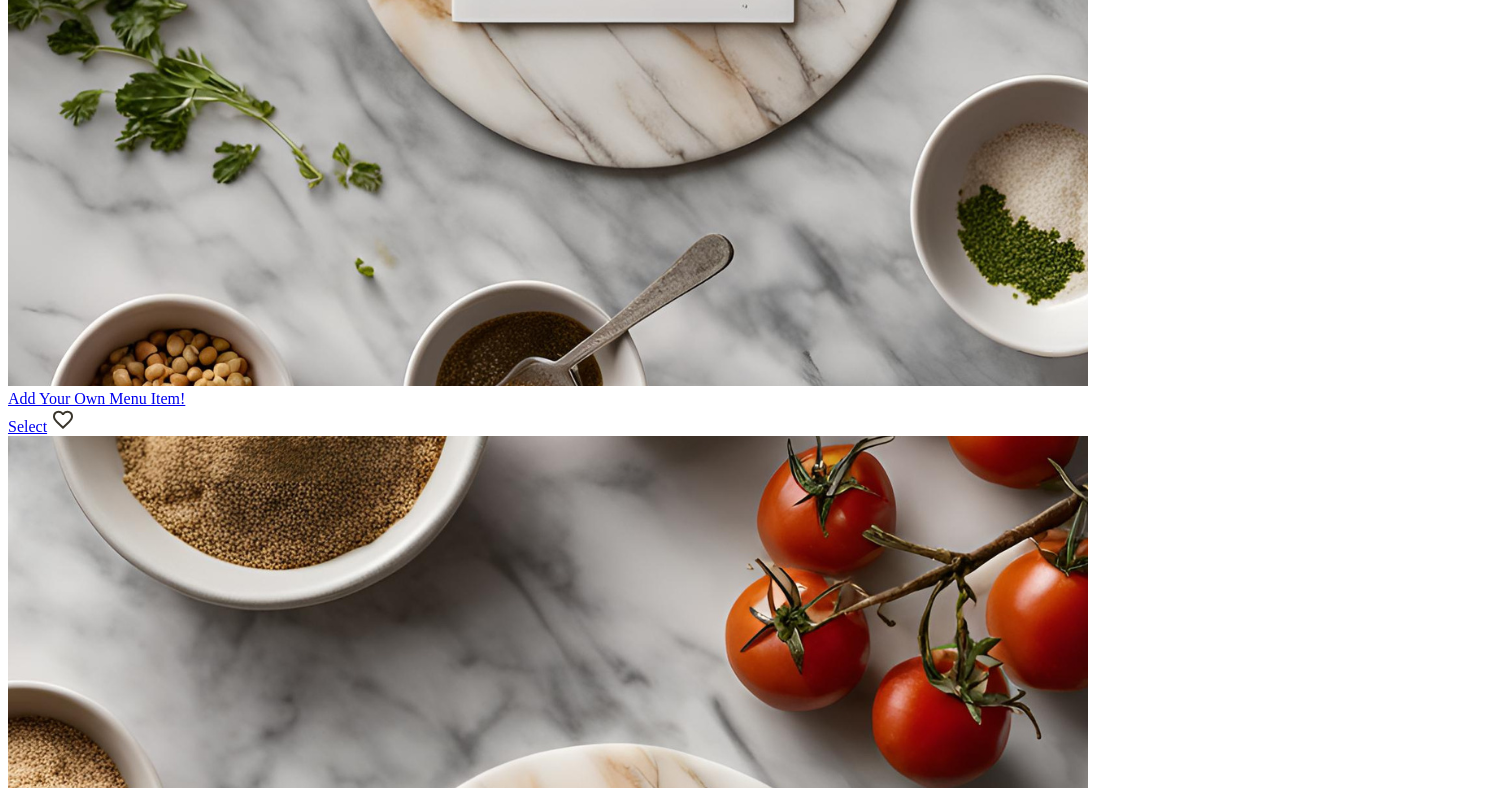 scroll, scrollTop: 1522, scrollLeft: 0, axis: vertical 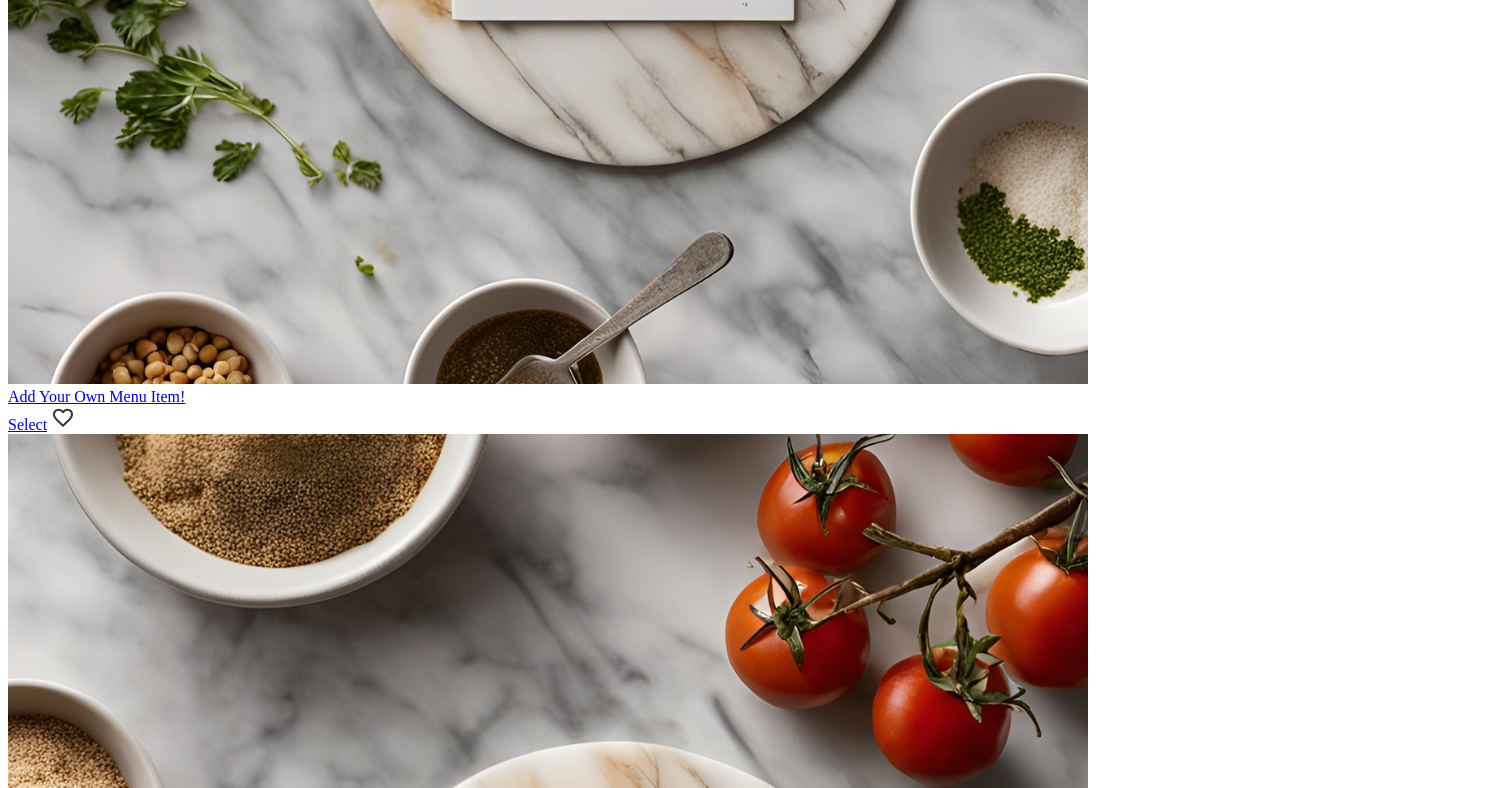click on "Select" at bounding box center (27, 14926) 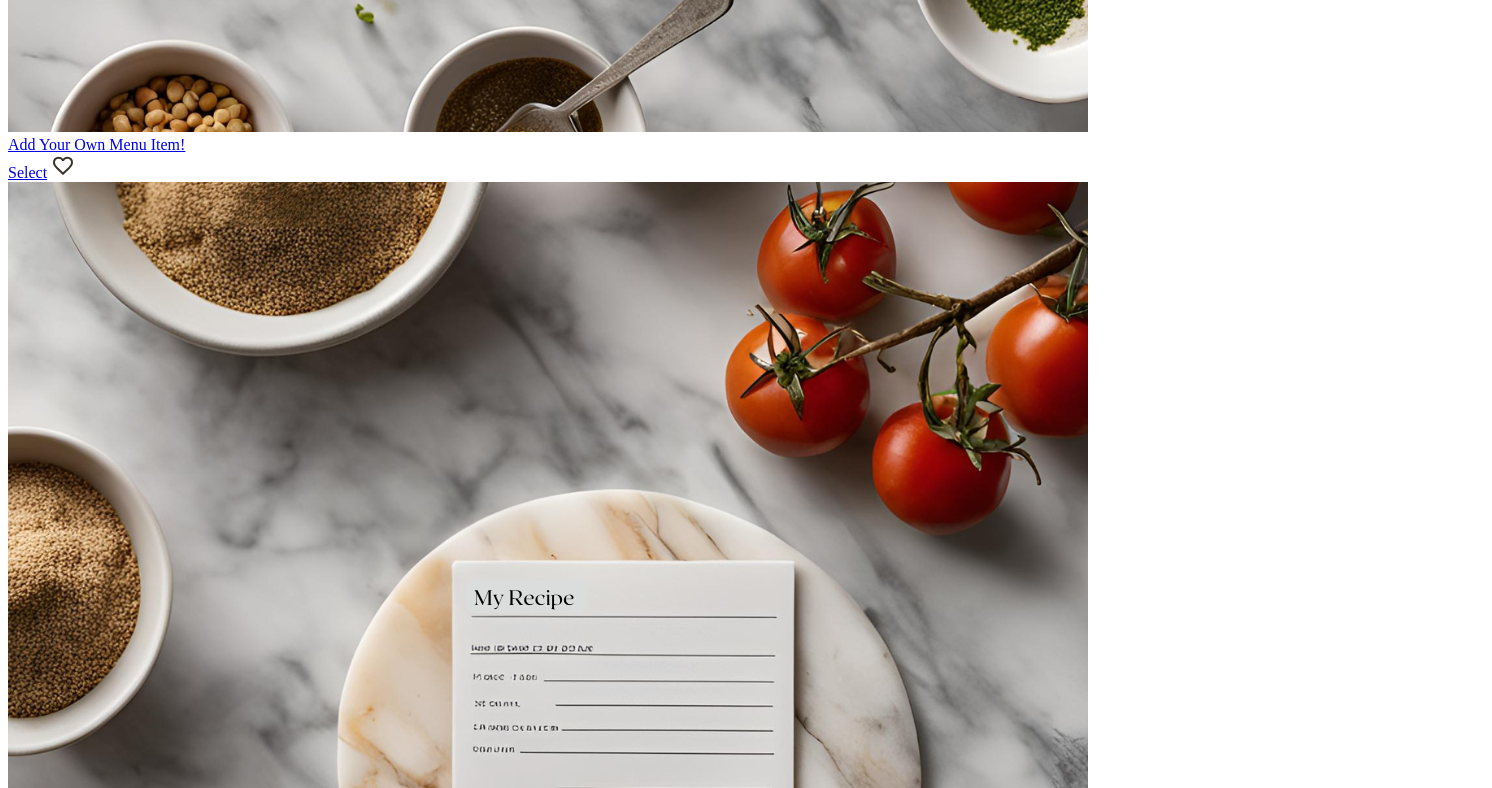 scroll, scrollTop: 1958, scrollLeft: 0, axis: vertical 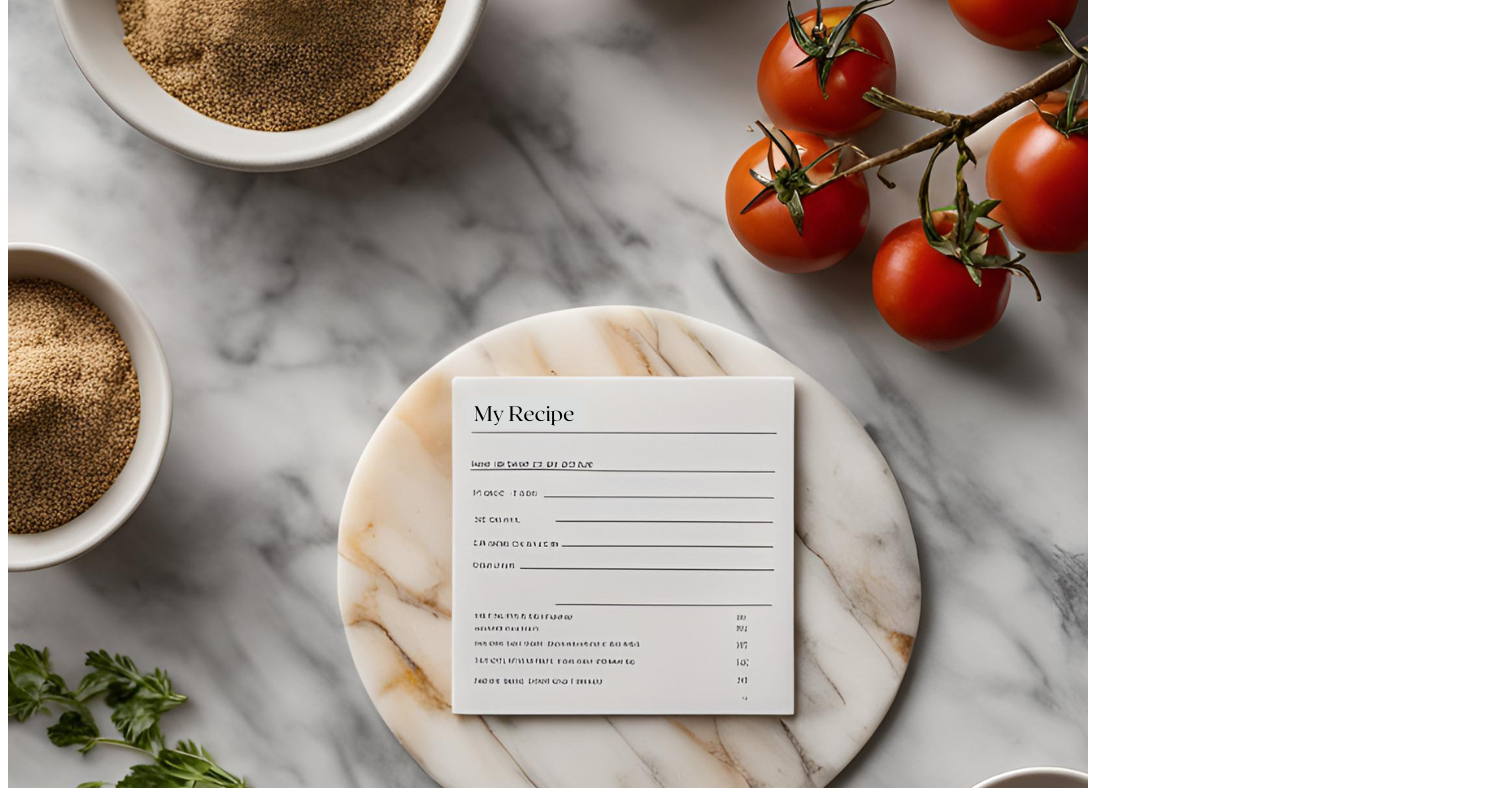 click on "2" at bounding box center (52, 19332) 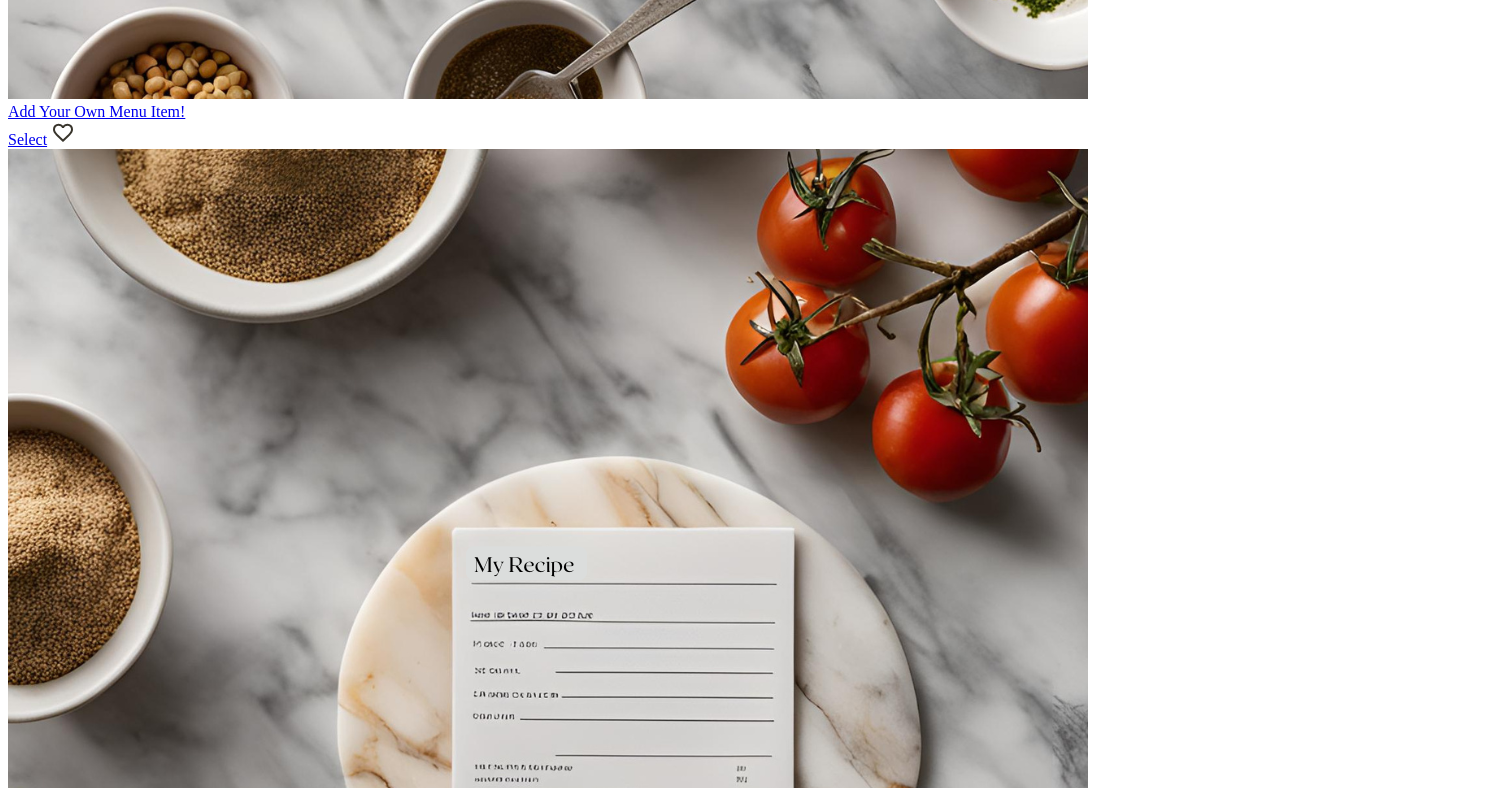 scroll, scrollTop: 1958, scrollLeft: 0, axis: vertical 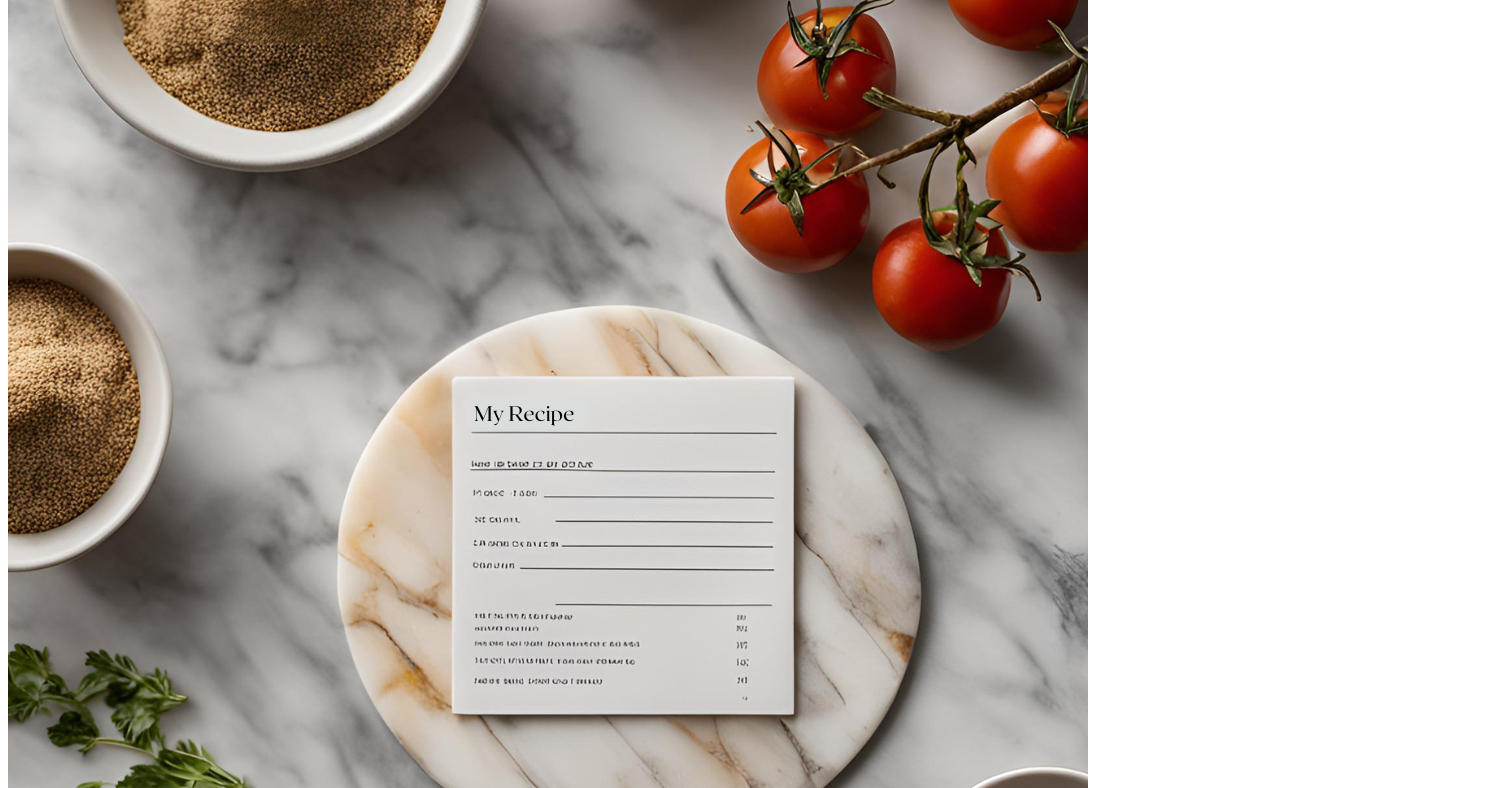 click on "3" at bounding box center (52, 19371) 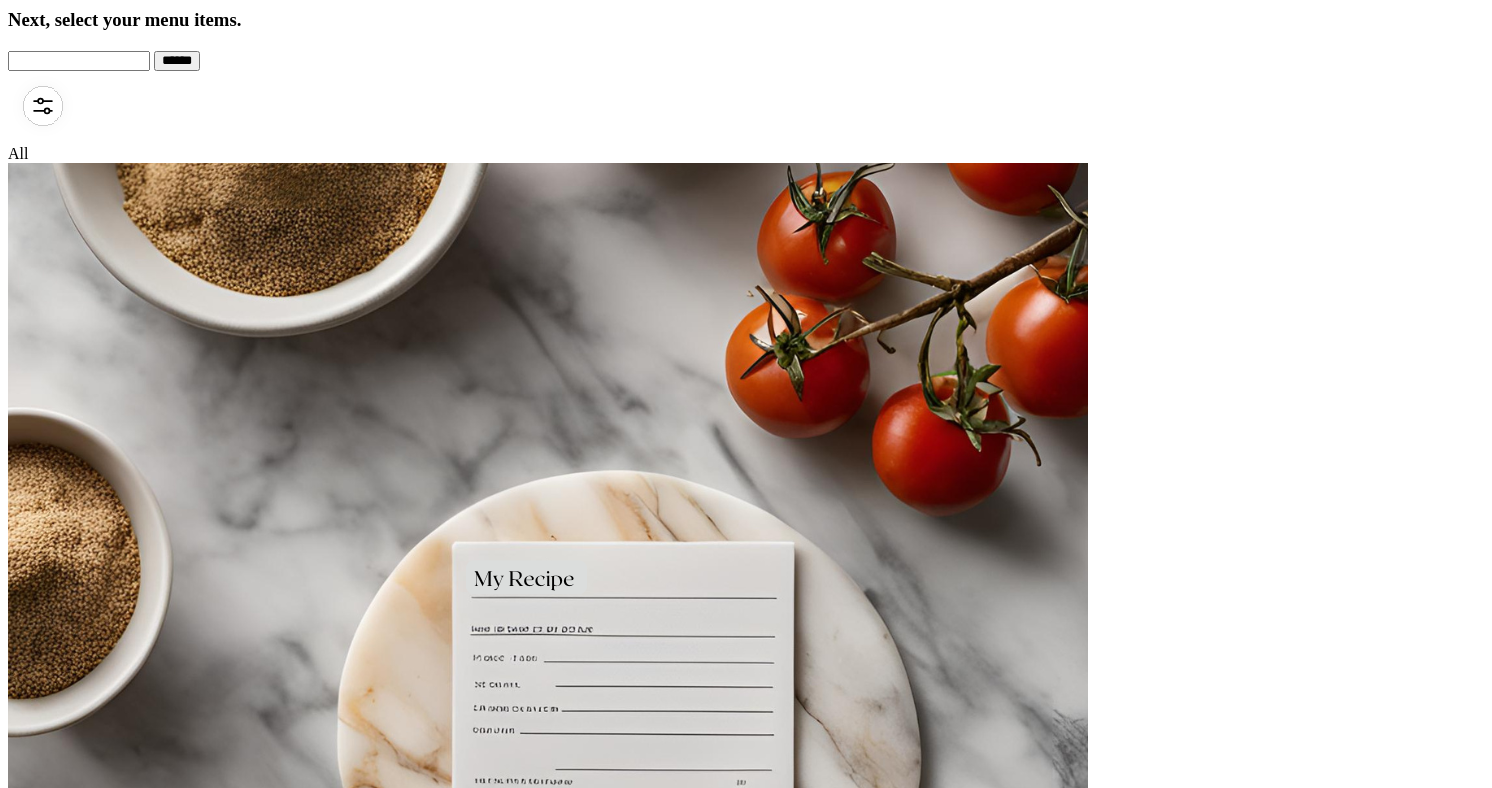 scroll, scrollTop: 689, scrollLeft: 0, axis: vertical 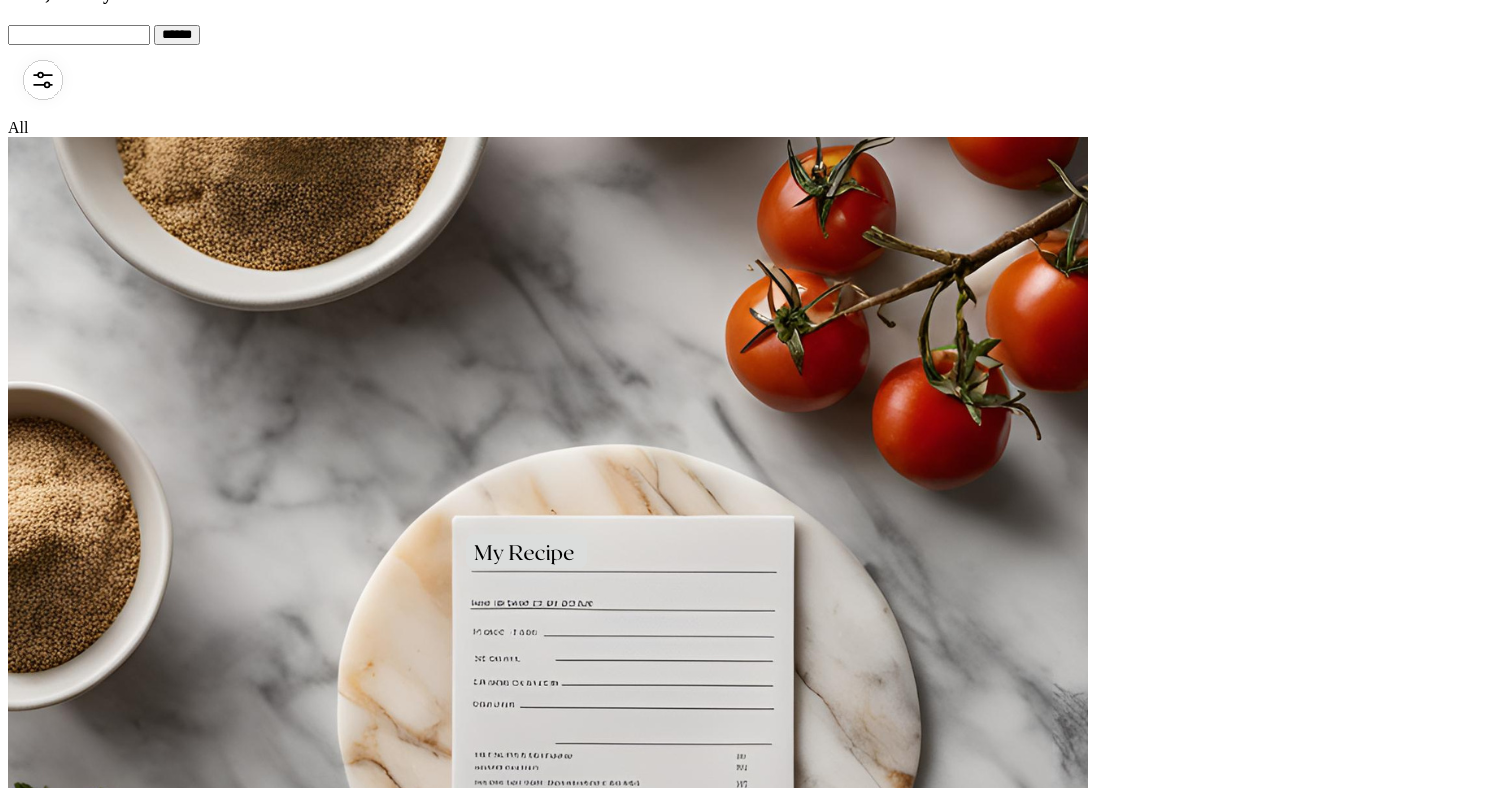 click on "2" at bounding box center (52, 10177) 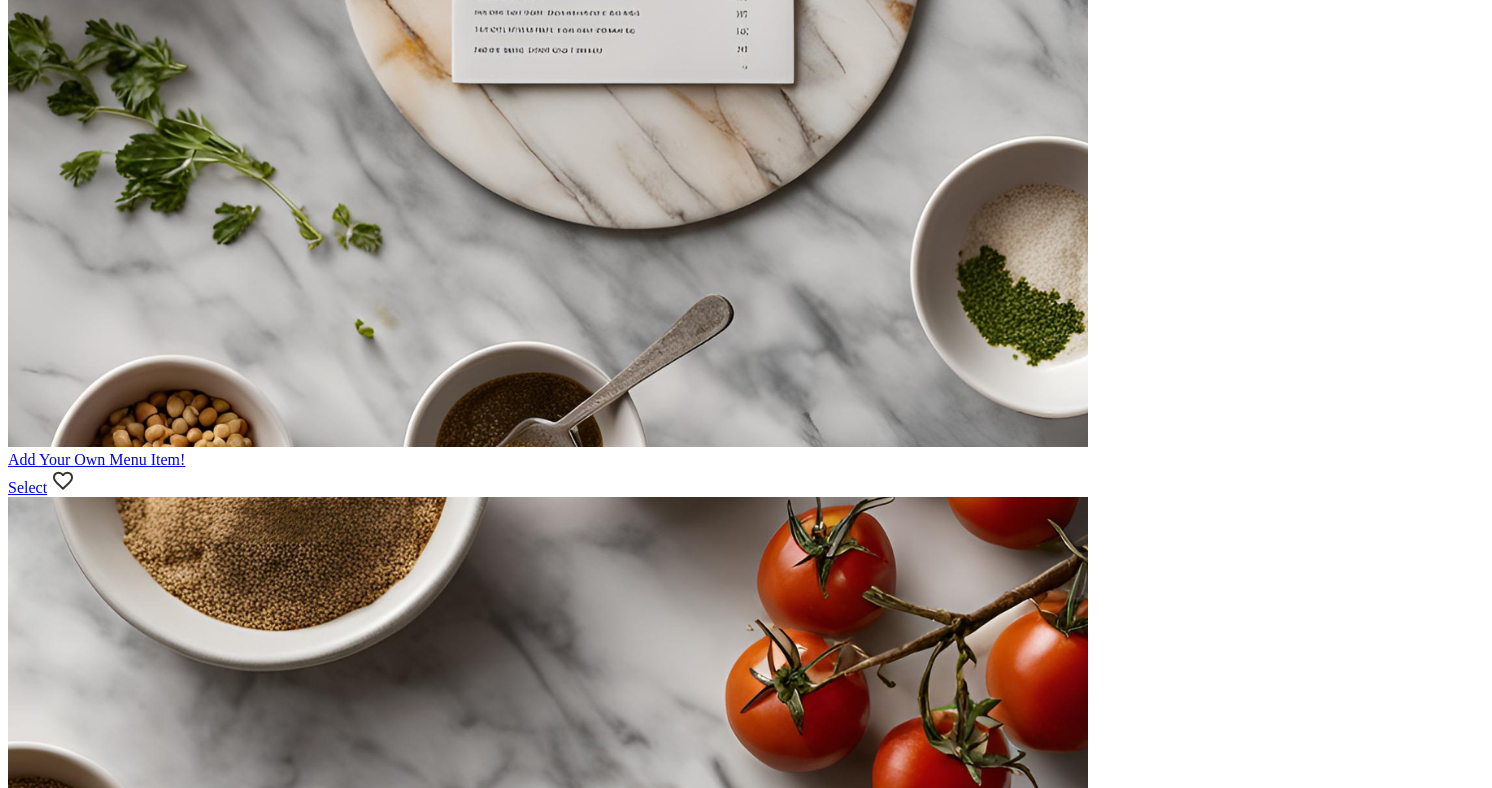 scroll, scrollTop: 1457, scrollLeft: 0, axis: vertical 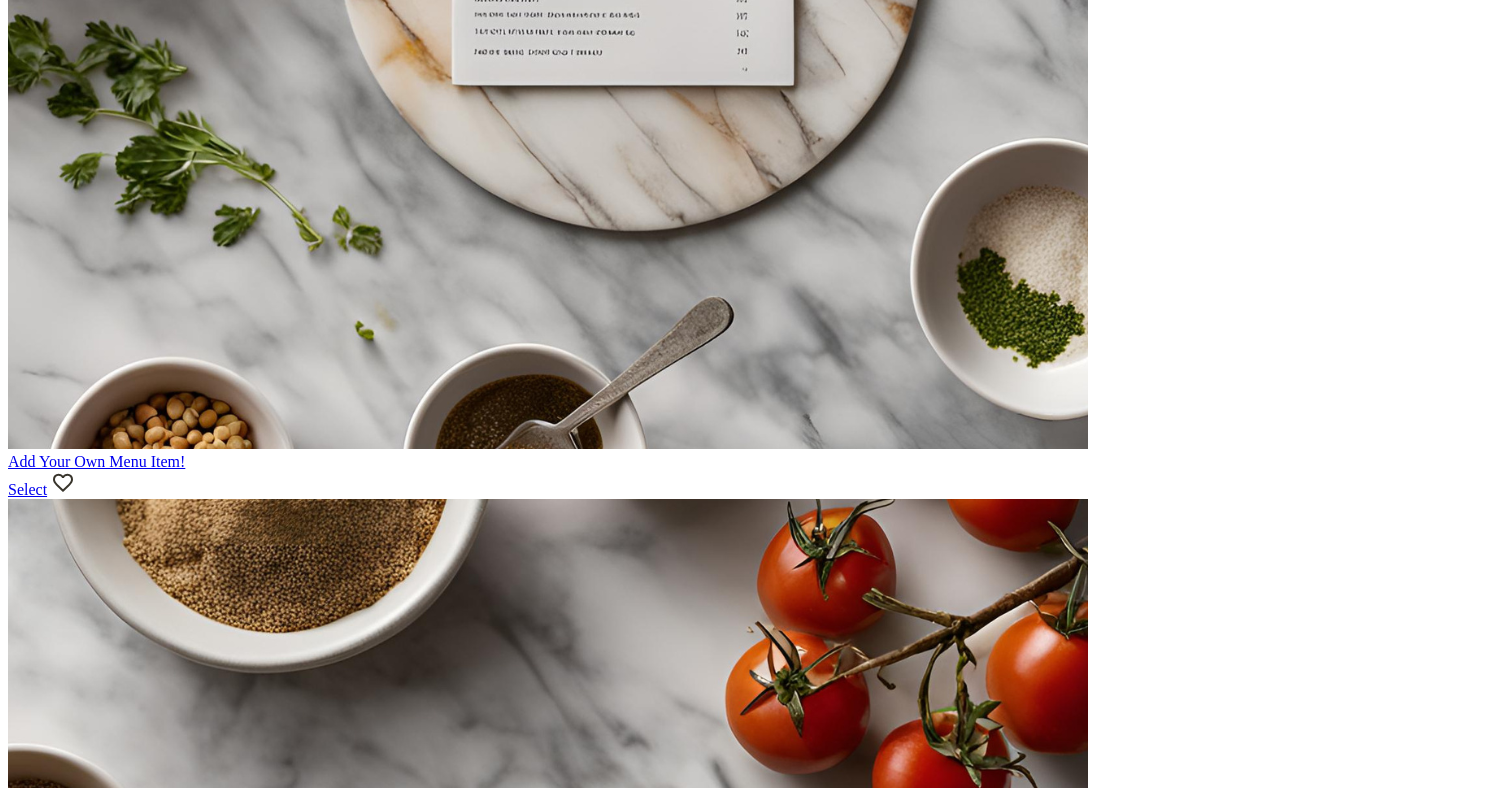 click on "Hawaiian Teriyaki Turkey Burgers with Homemade Tater Rounds
Subscriber Only
Select" at bounding box center (746, 13927) 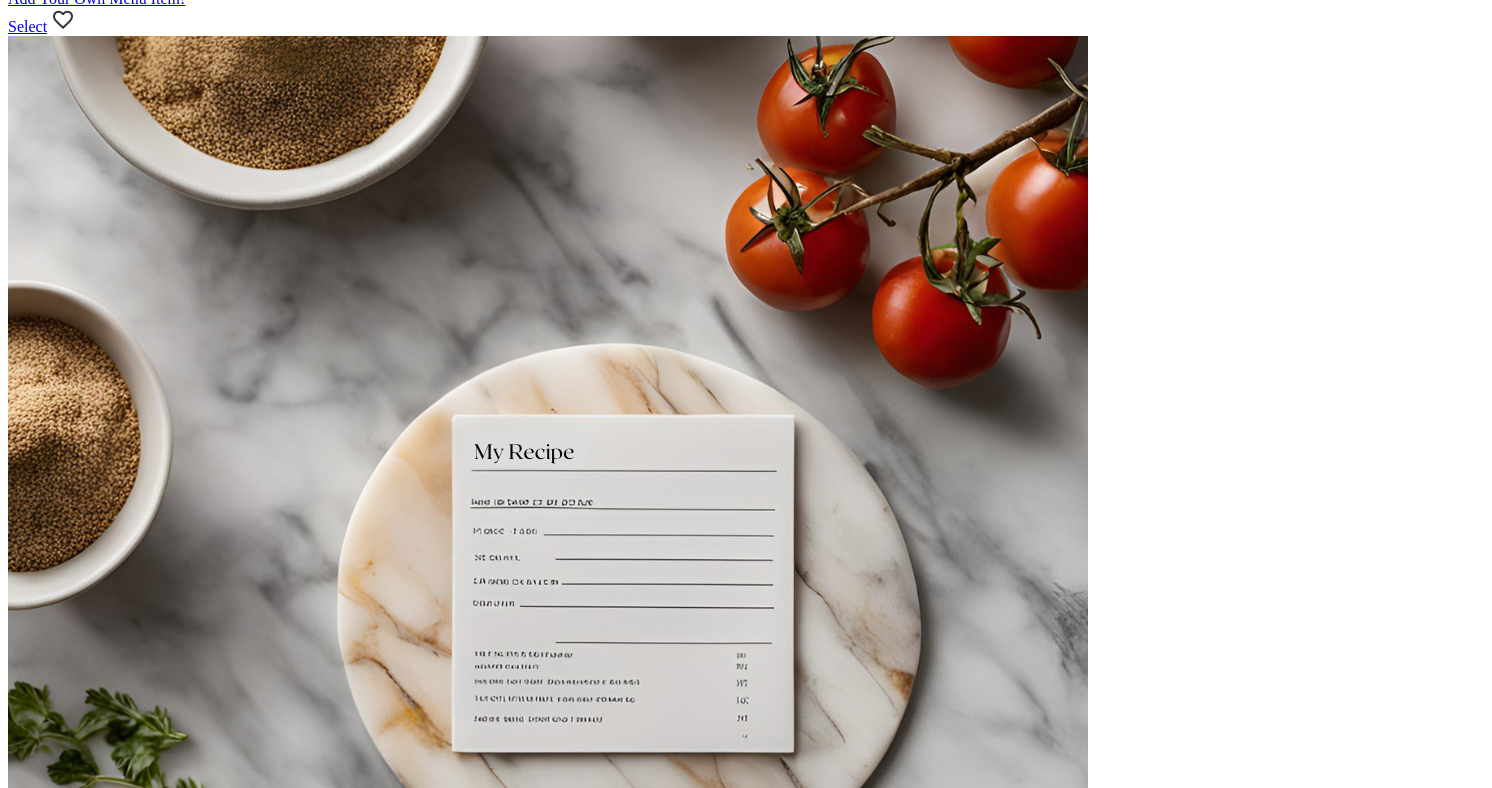 scroll, scrollTop: 1958, scrollLeft: 0, axis: vertical 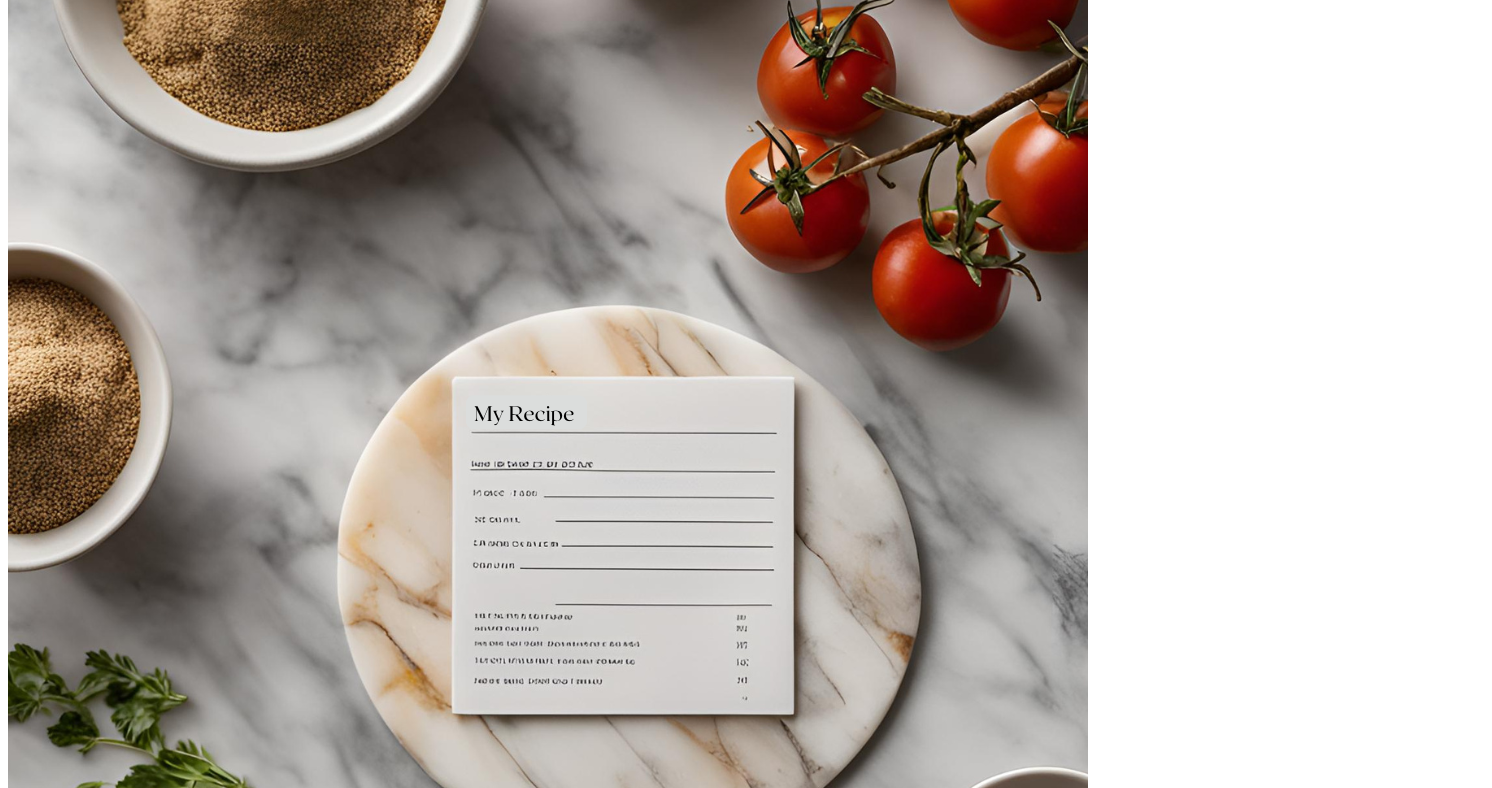 click on "1" at bounding box center [52, 19317] 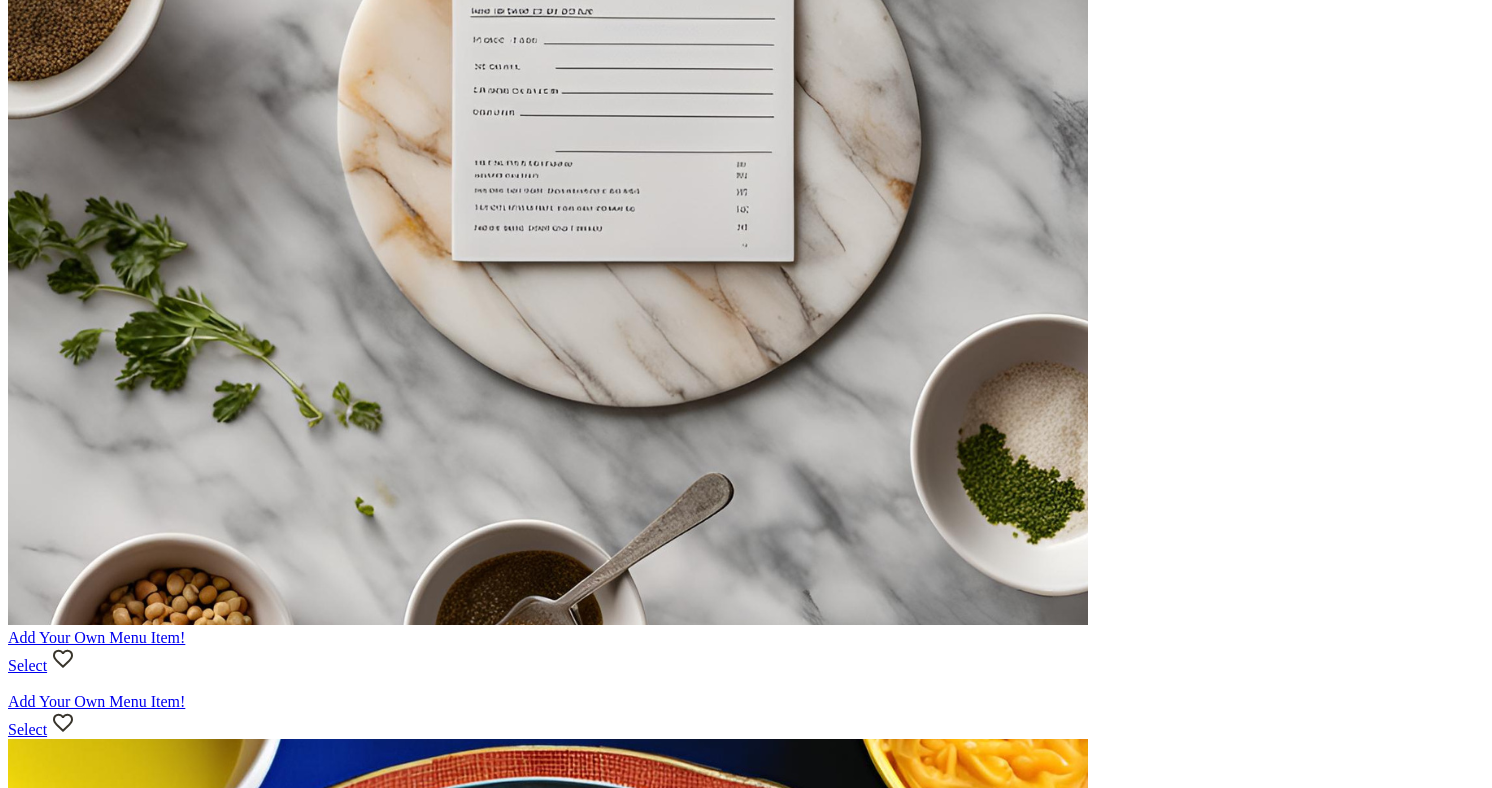 scroll, scrollTop: 1273, scrollLeft: 0, axis: vertical 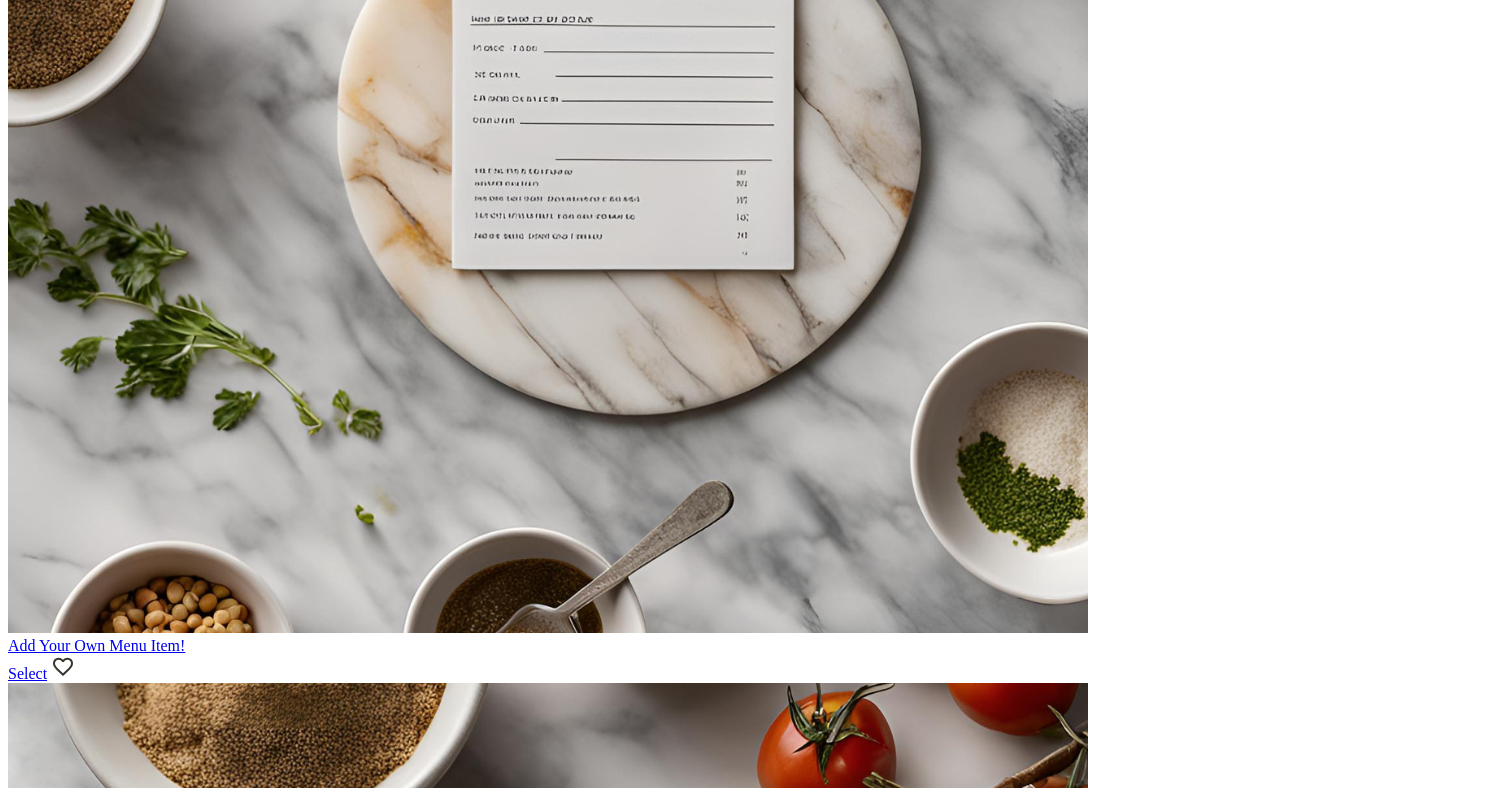 click on "Select" at bounding box center [27, 14009] 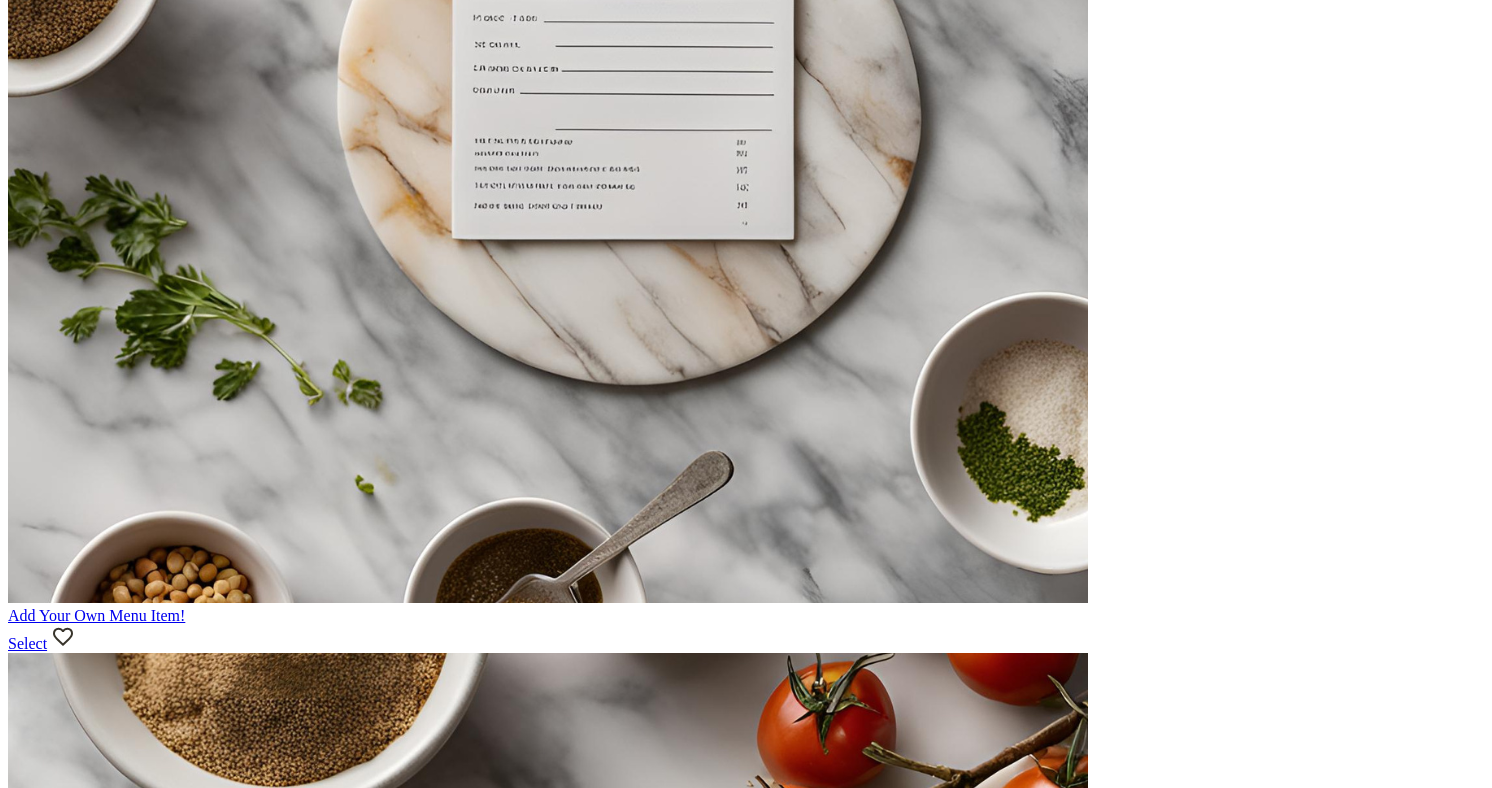 scroll, scrollTop: 1308, scrollLeft: 0, axis: vertical 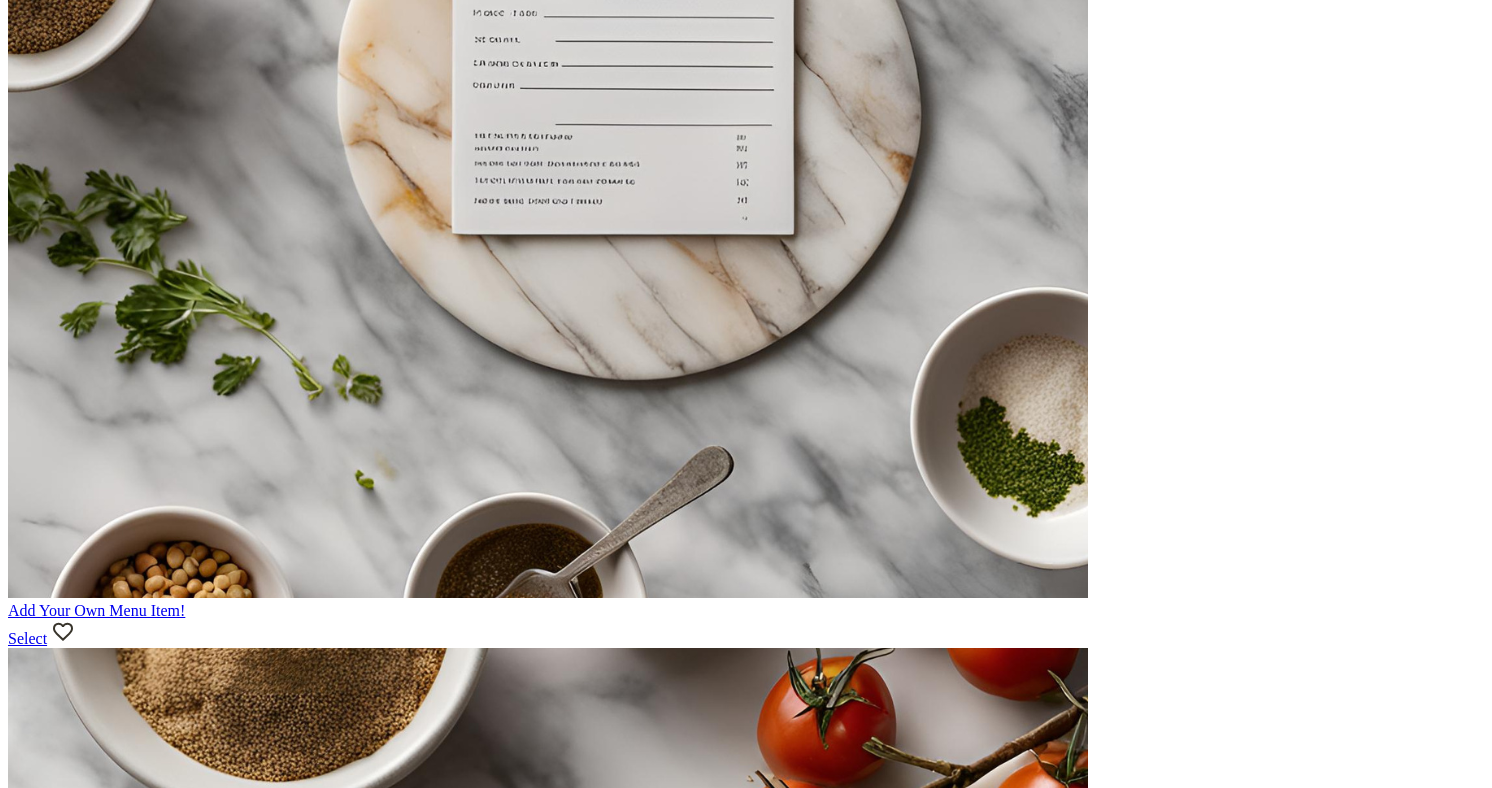 click on "Select" at bounding box center (27, 16324) 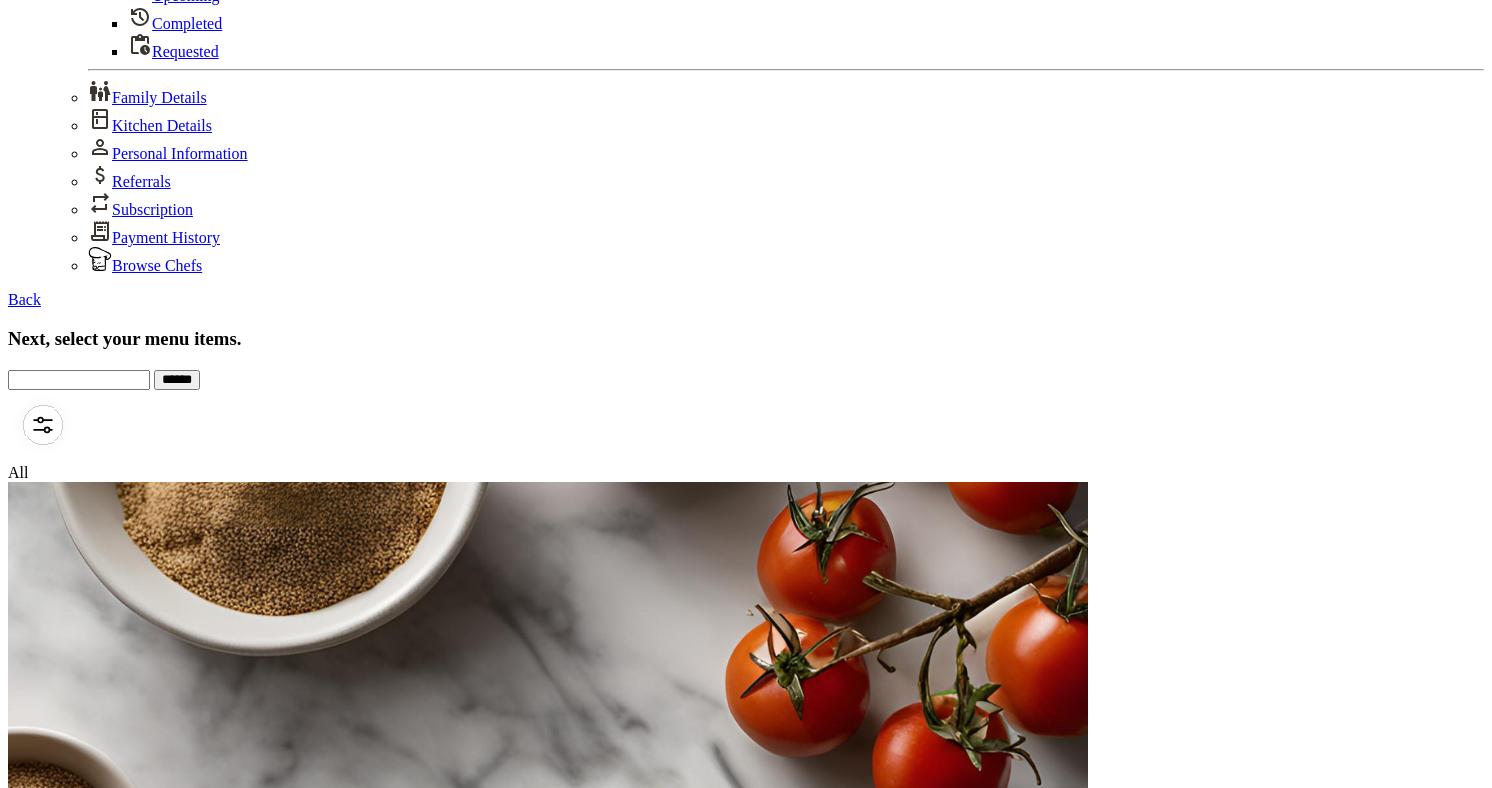 scroll, scrollTop: 337, scrollLeft: 0, axis: vertical 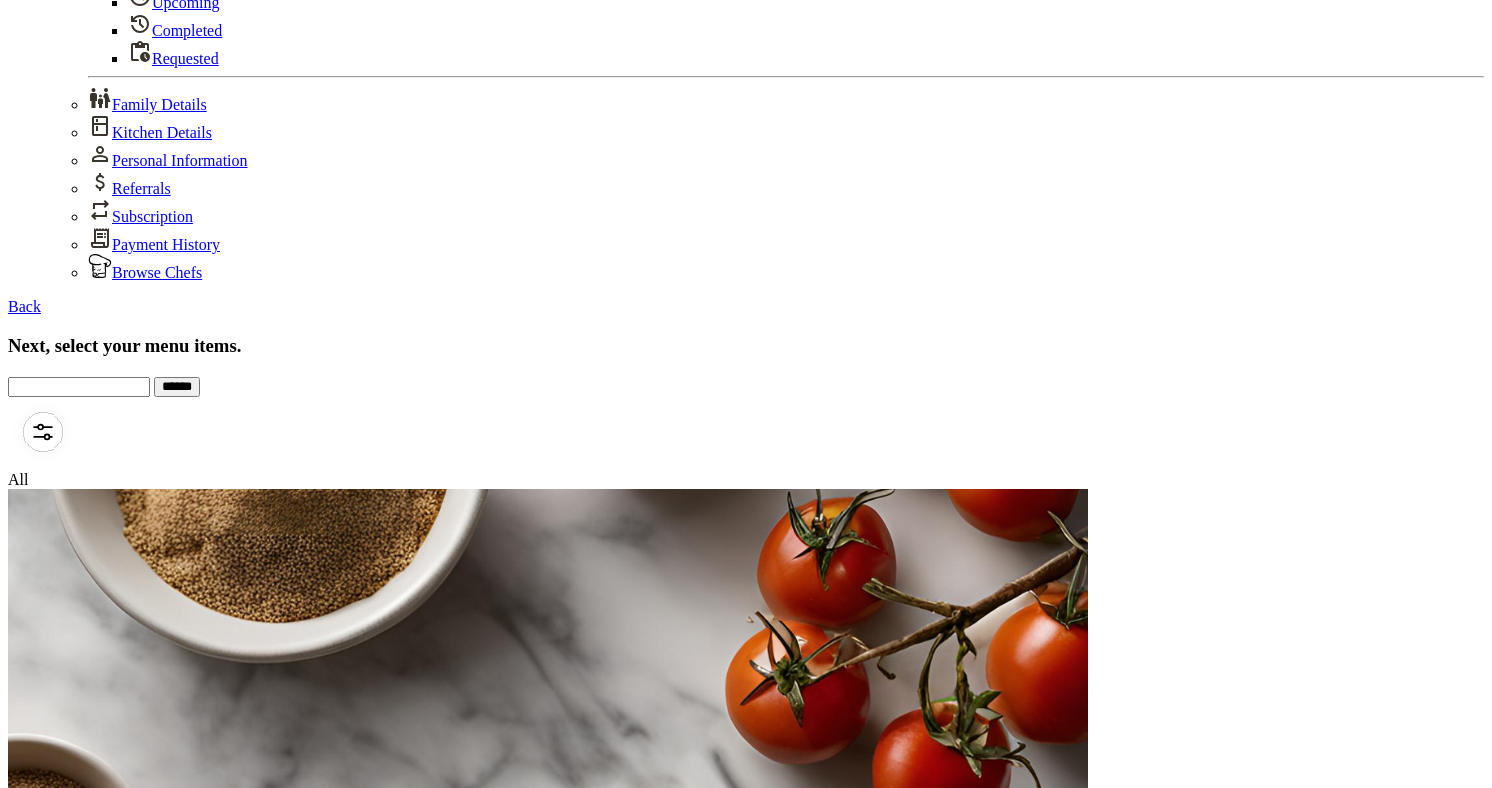 click on "Select" at bounding box center [27, 6165] 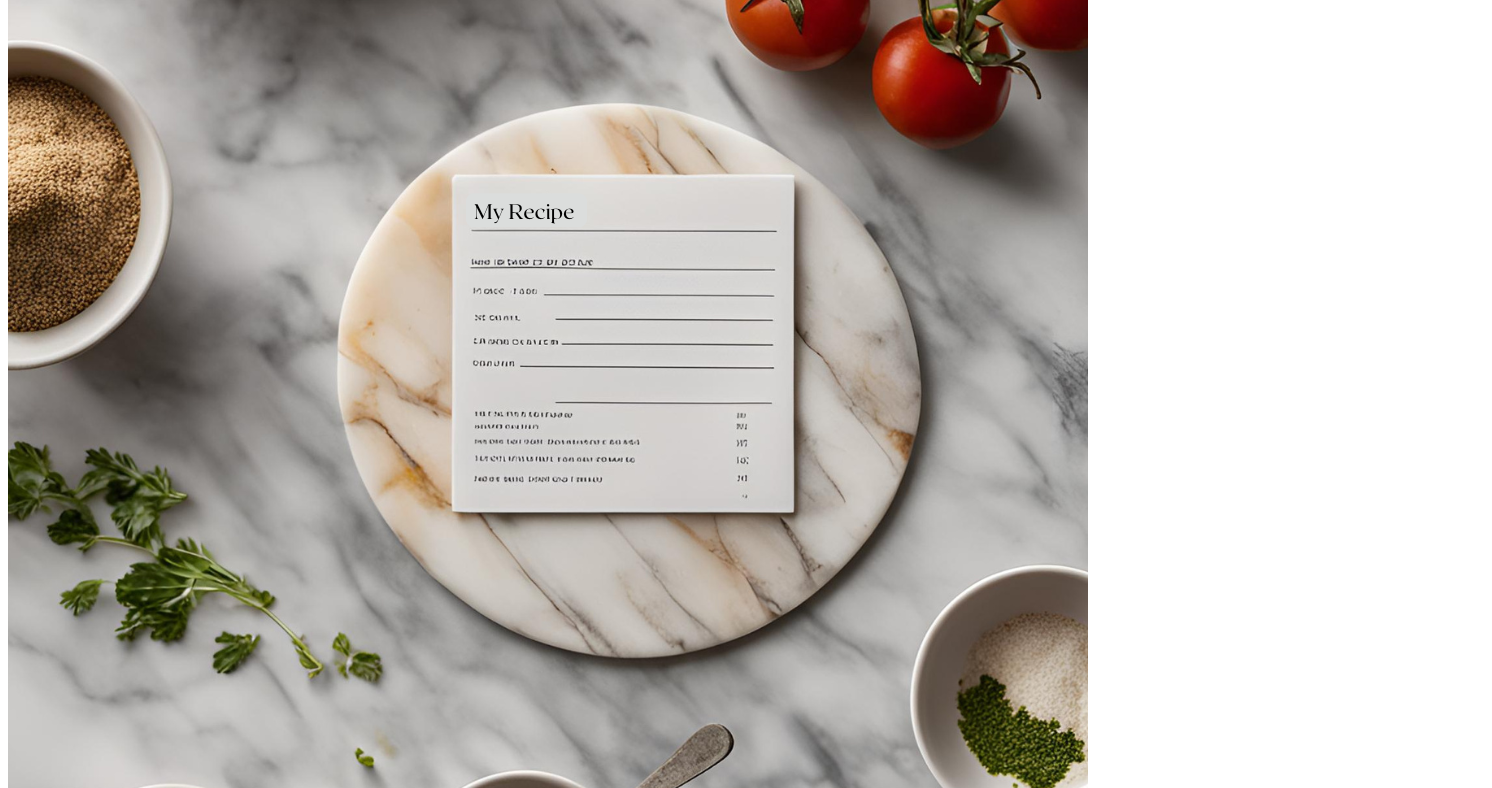 scroll, scrollTop: 1543, scrollLeft: 0, axis: vertical 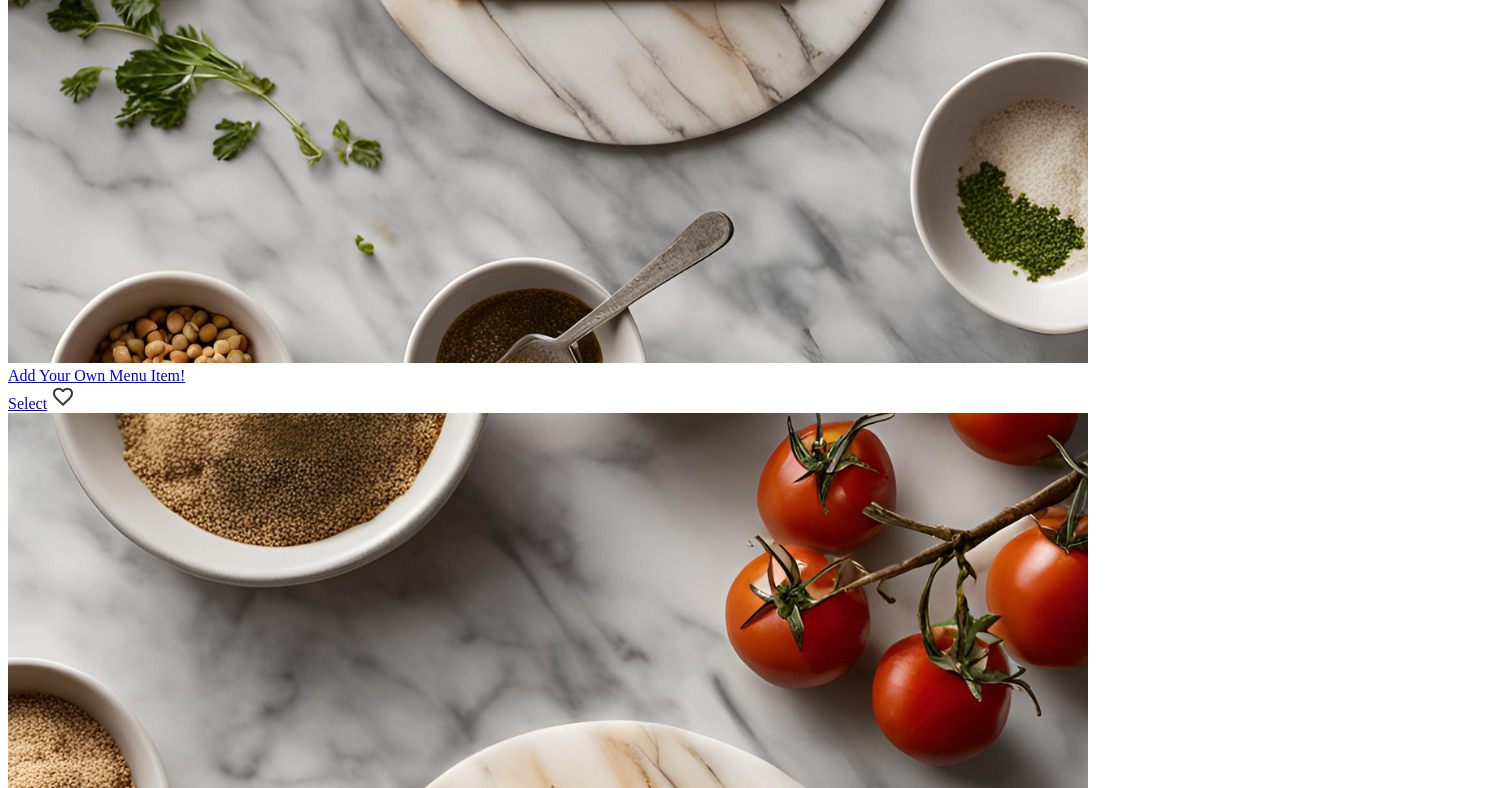 click on "Review selections" at bounding box center (746, 19955) 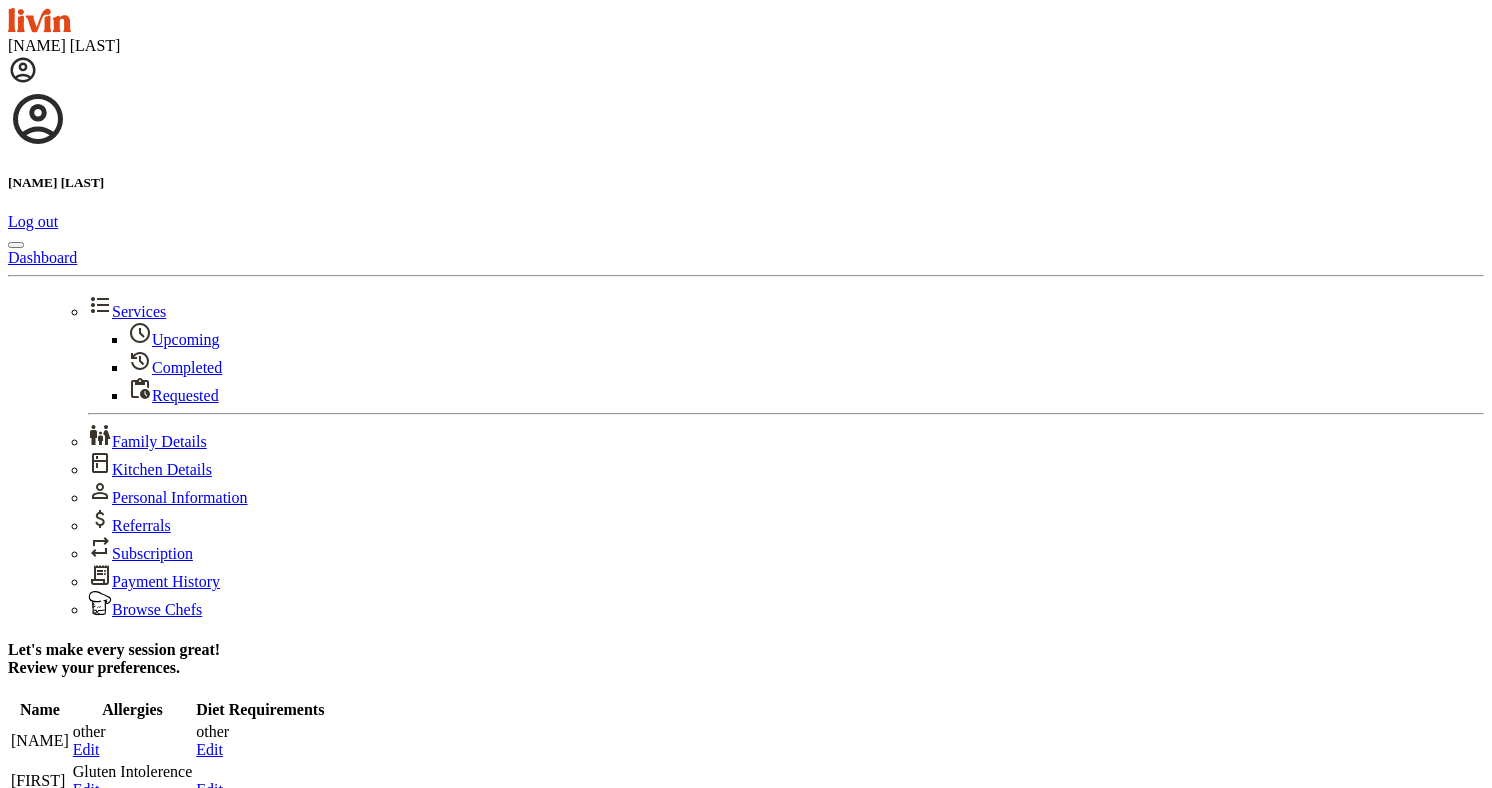 scroll, scrollTop: 0, scrollLeft: 0, axis: both 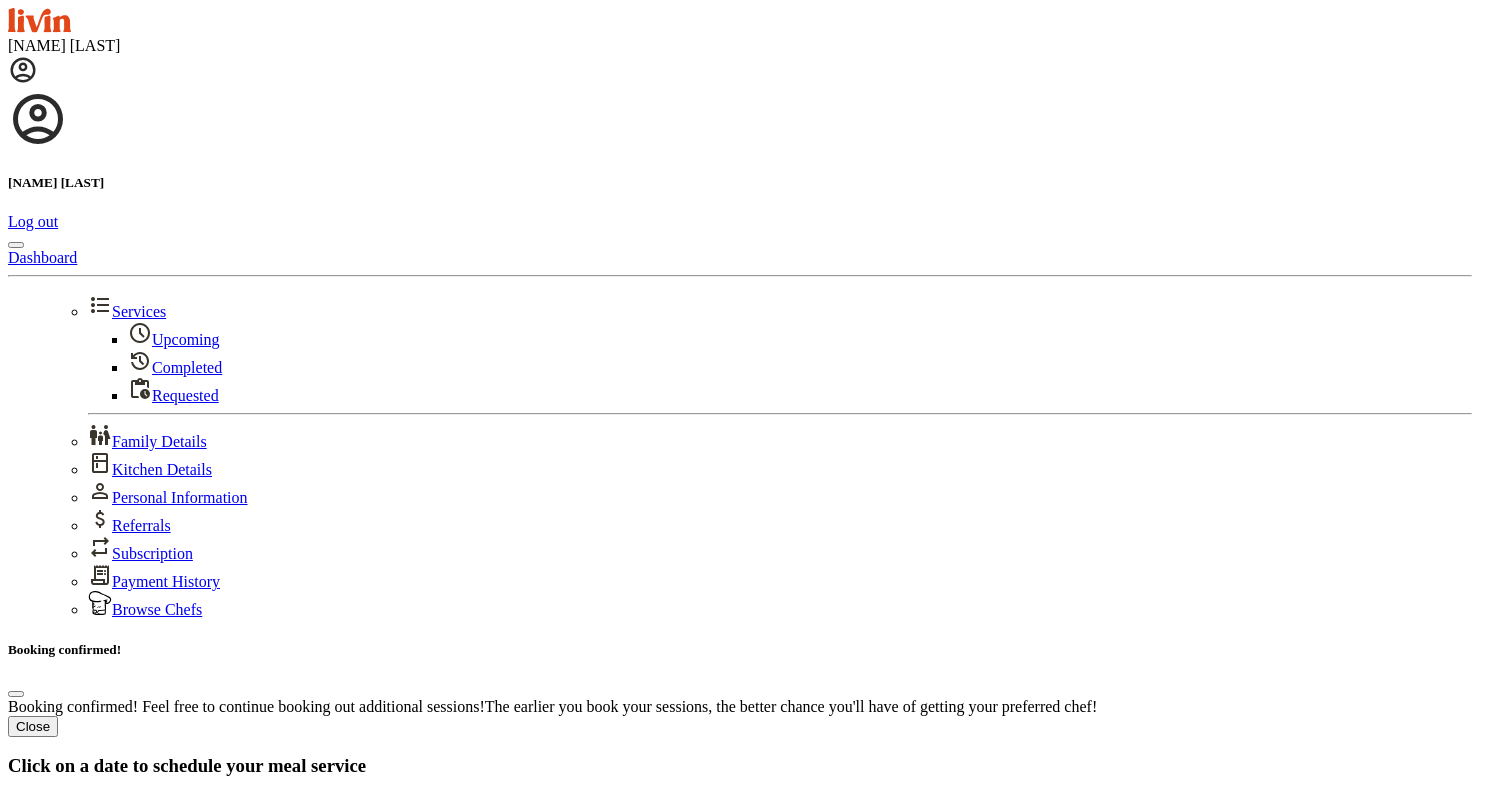 click on "Close" at bounding box center [33, 726] 